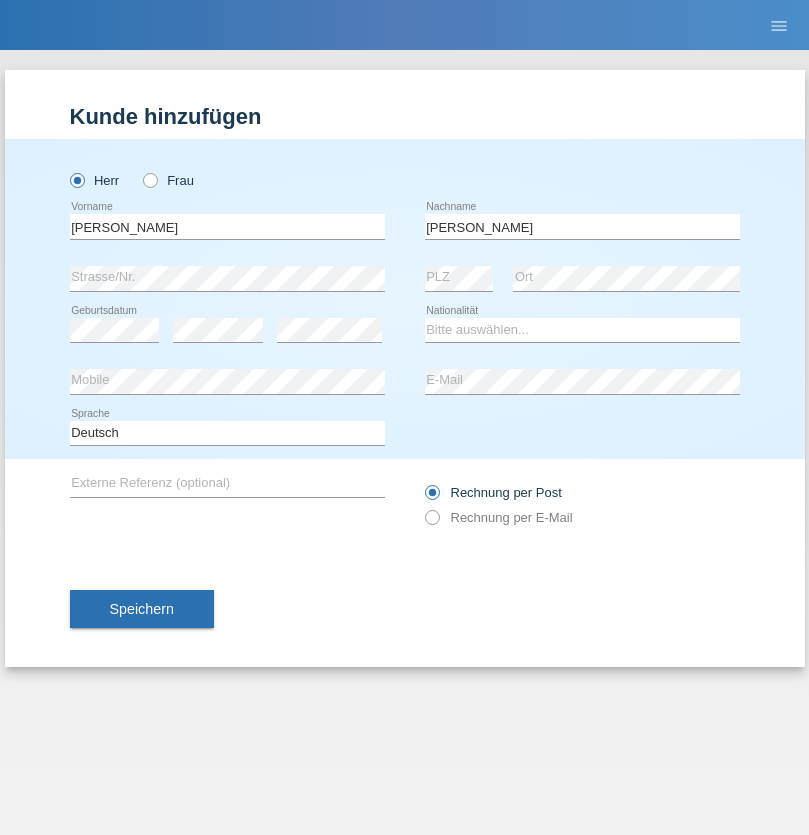scroll, scrollTop: 0, scrollLeft: 0, axis: both 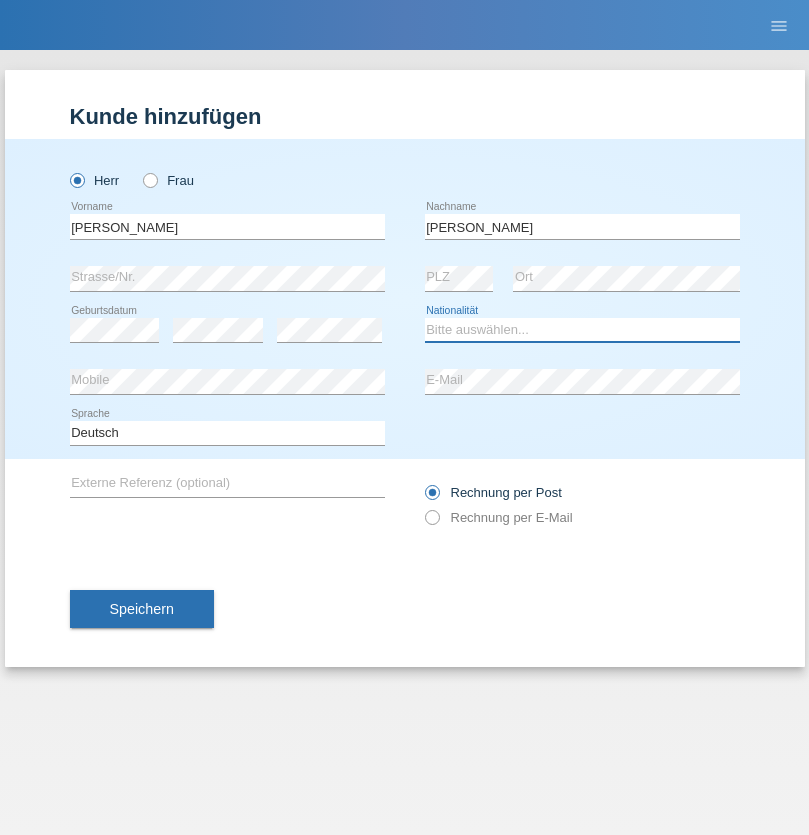 select on "PL" 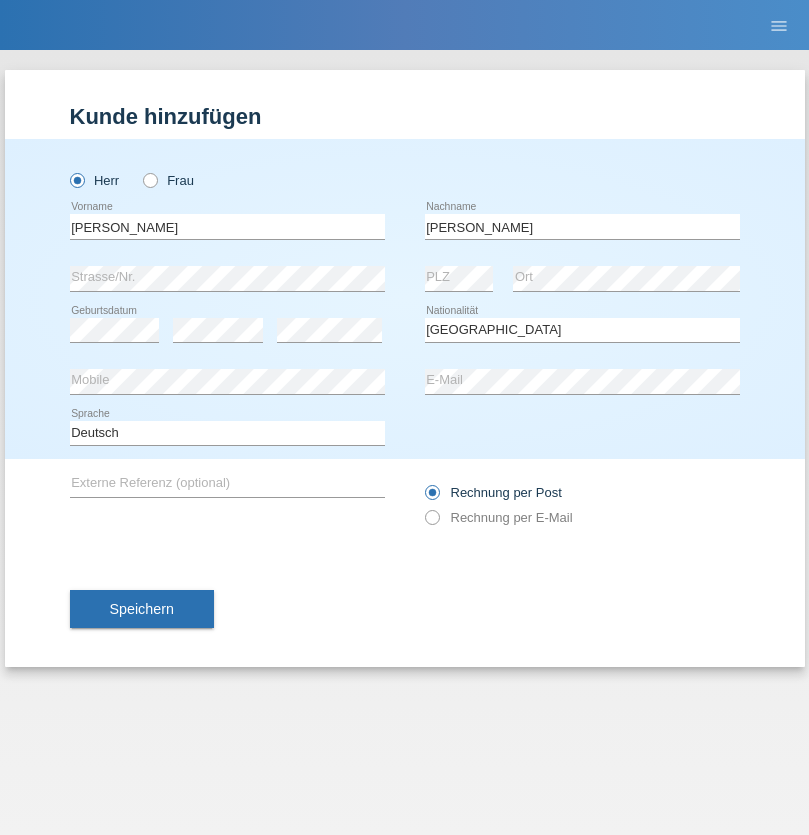 select on "C" 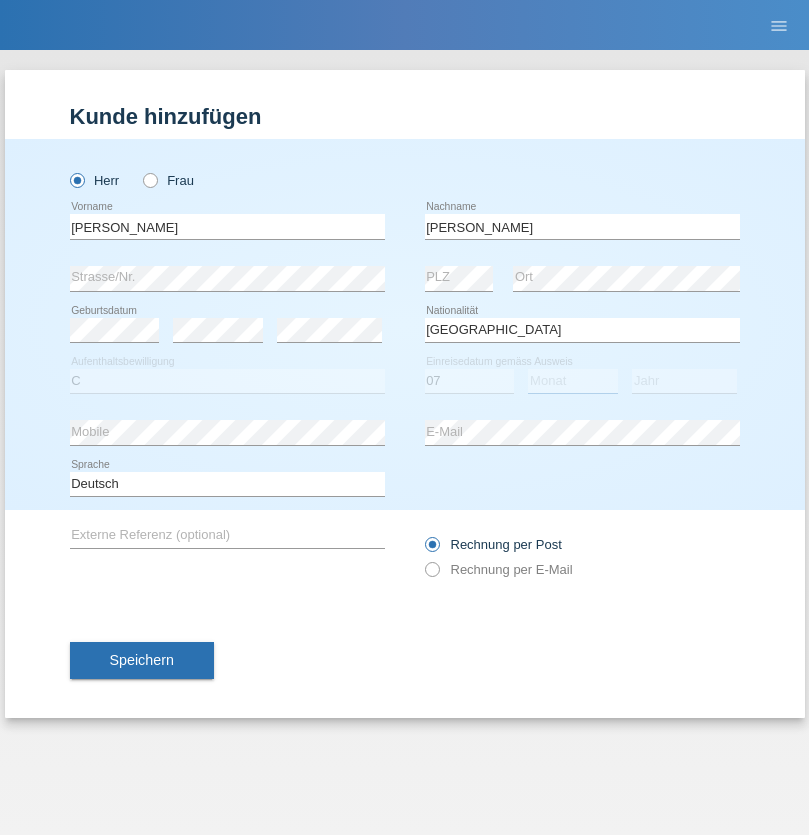 select on "05" 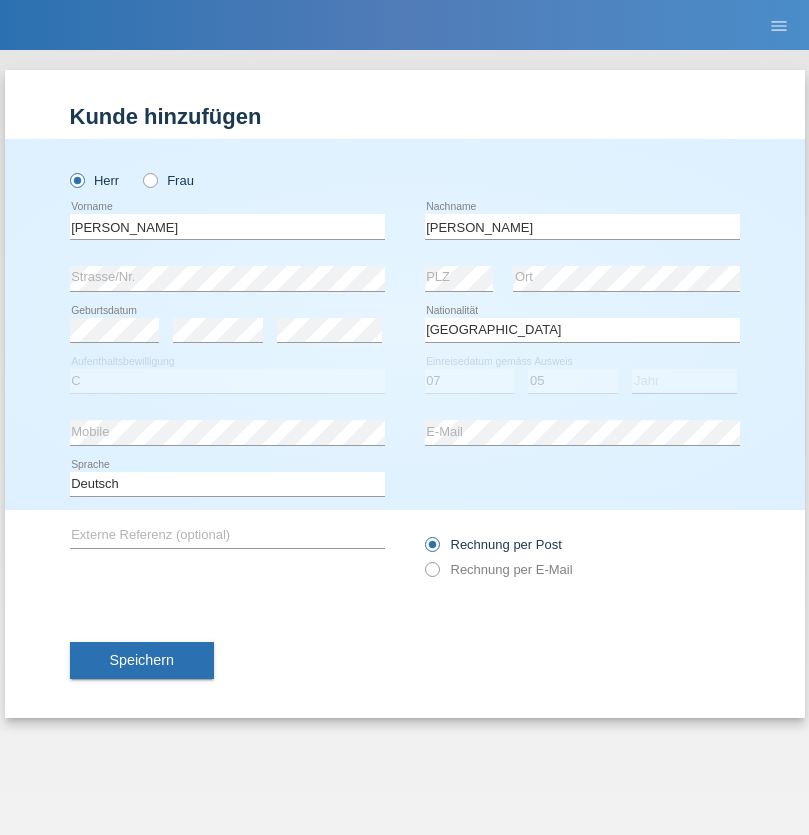 select on "1983" 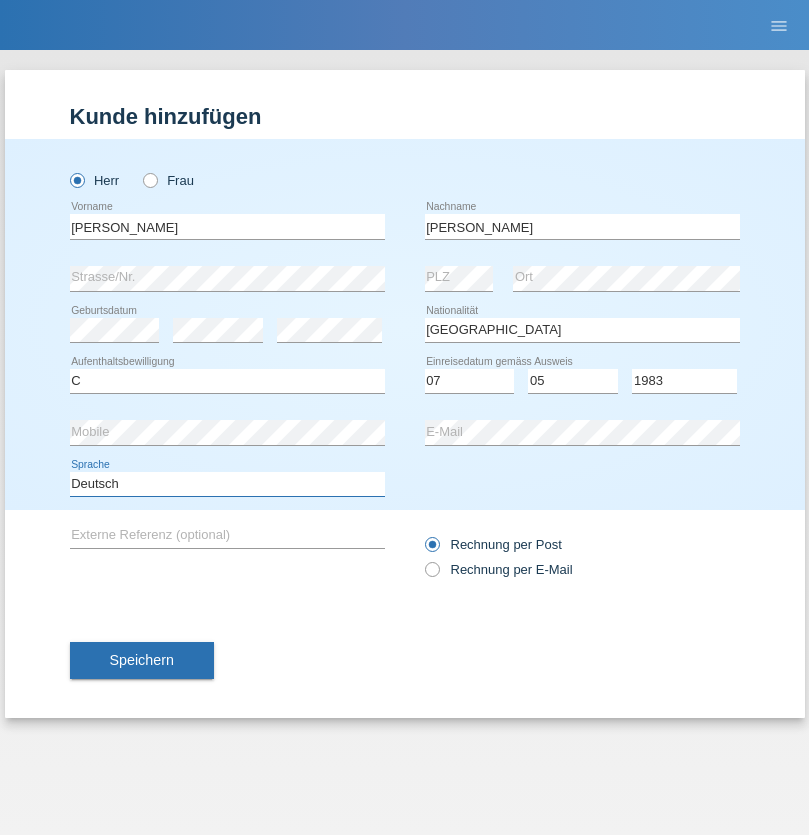 select on "en" 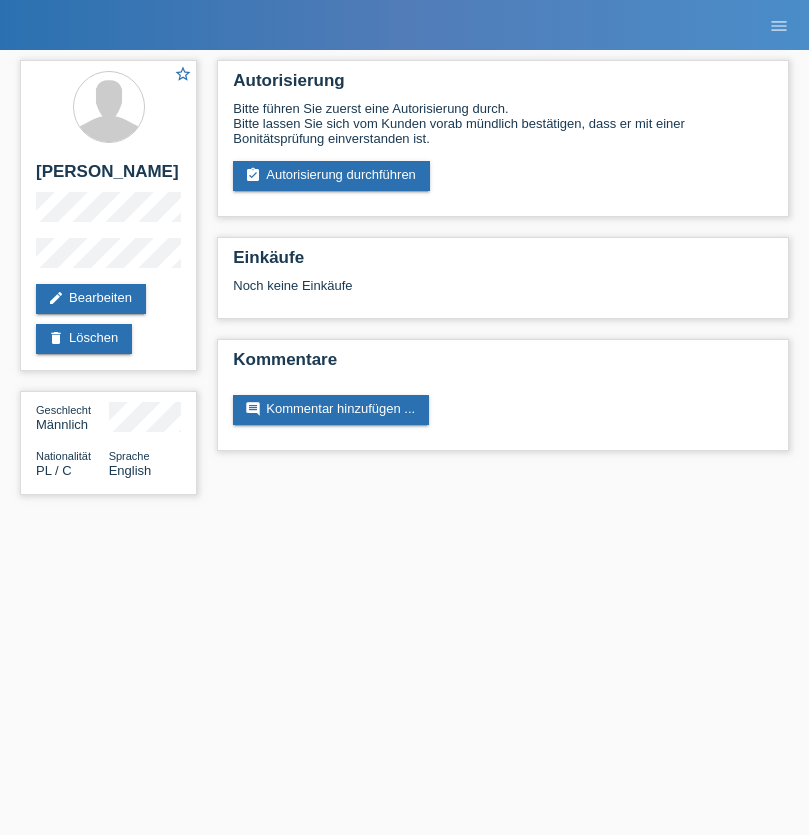 scroll, scrollTop: 0, scrollLeft: 0, axis: both 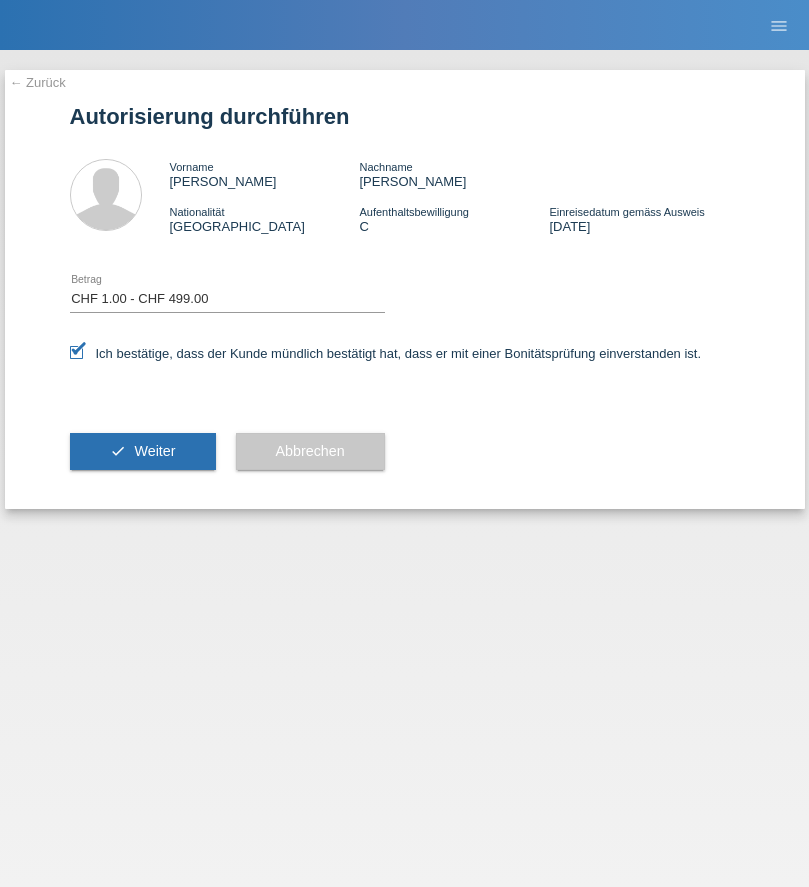 select on "1" 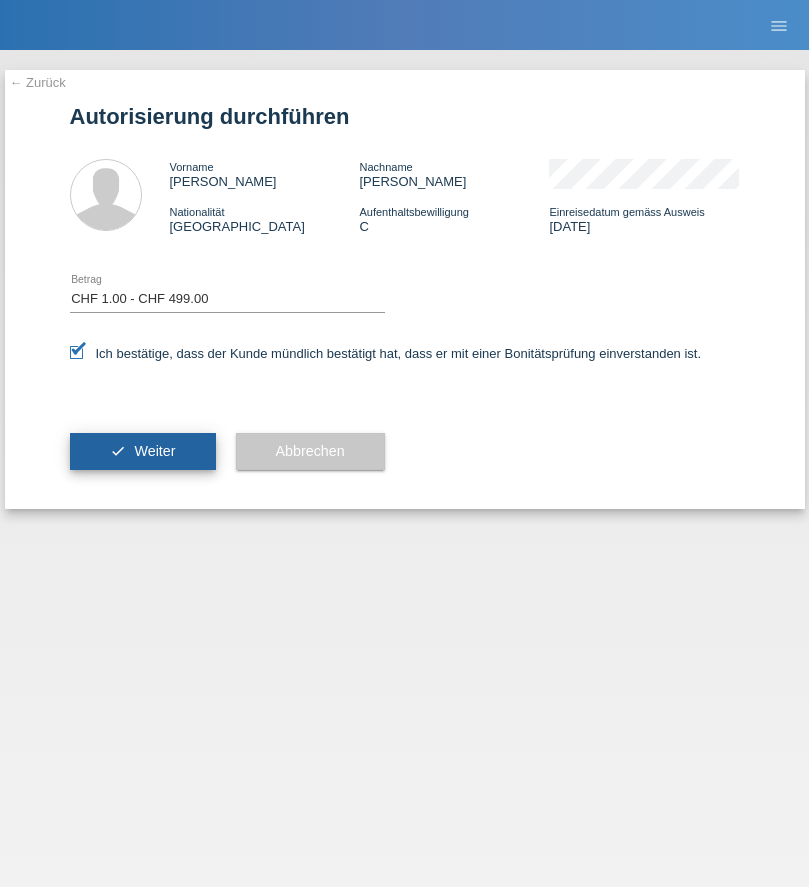 click on "Weiter" at bounding box center [154, 451] 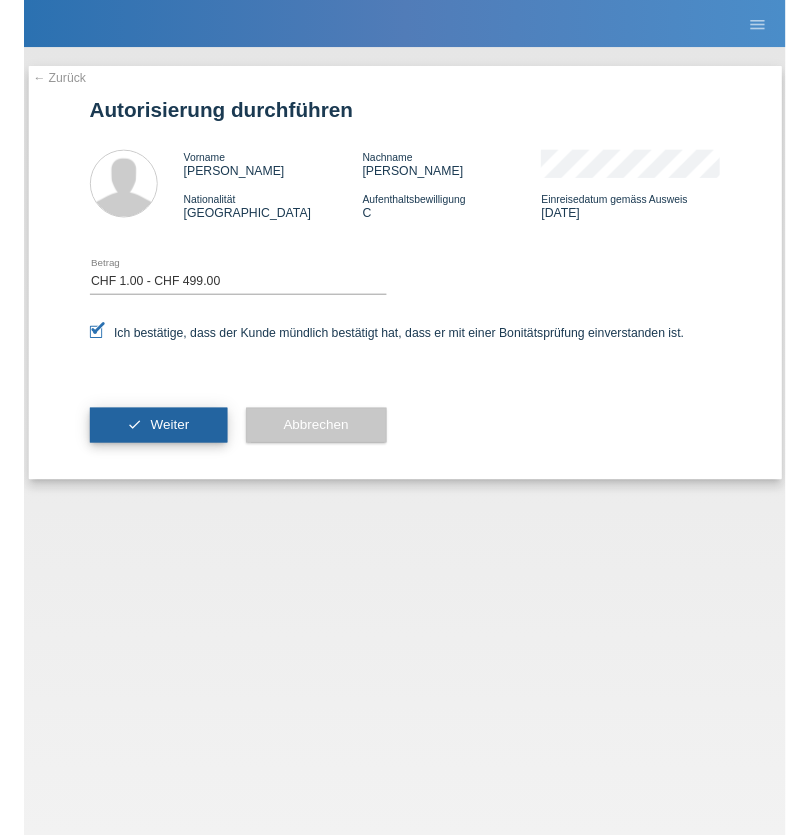 scroll, scrollTop: 0, scrollLeft: 0, axis: both 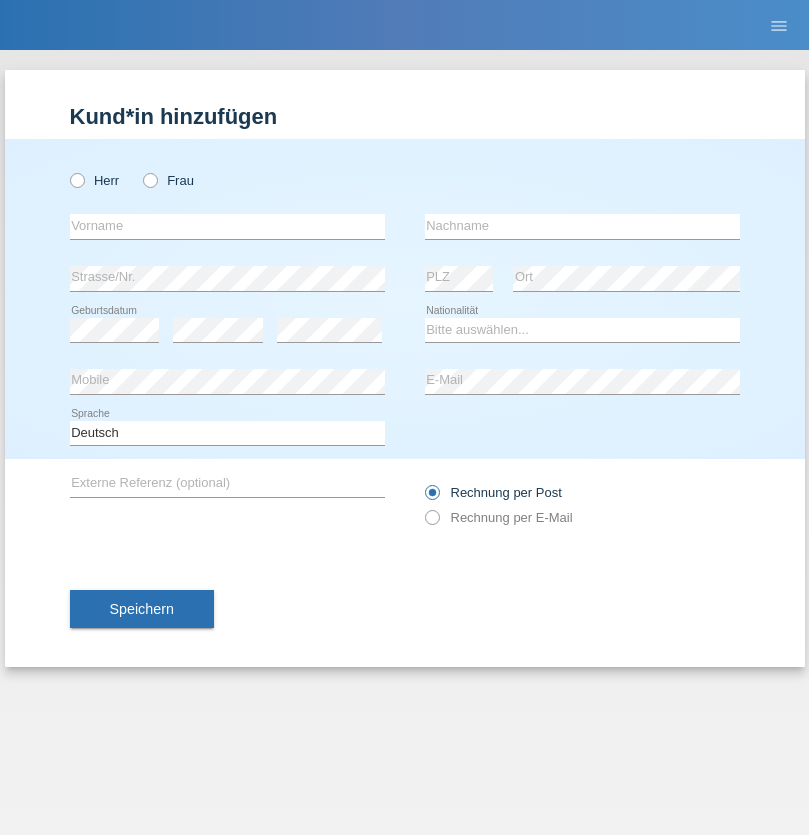 radio on "true" 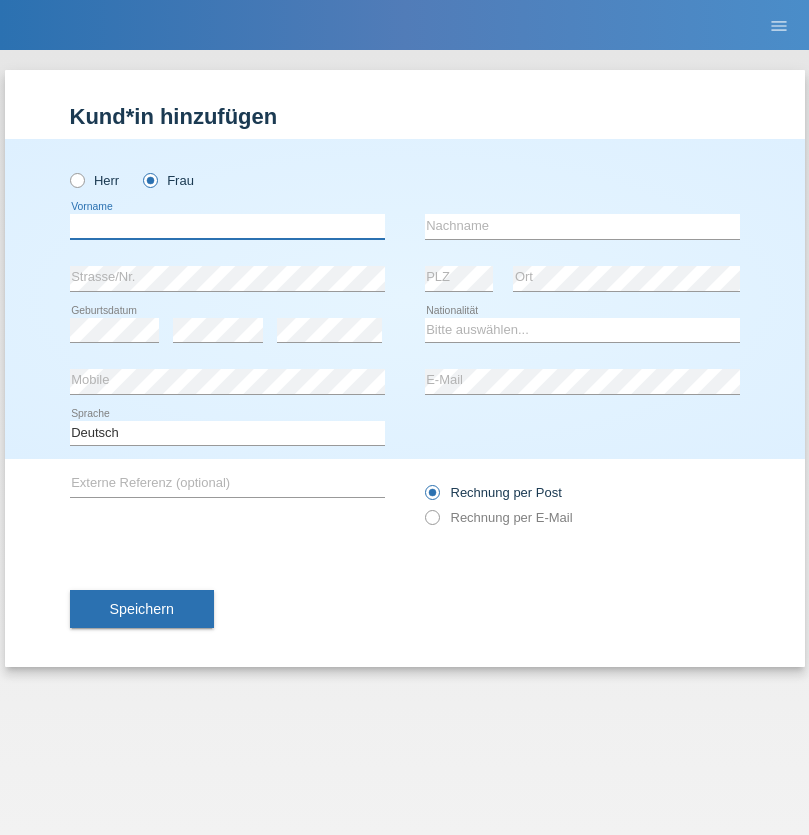 click at bounding box center (227, 226) 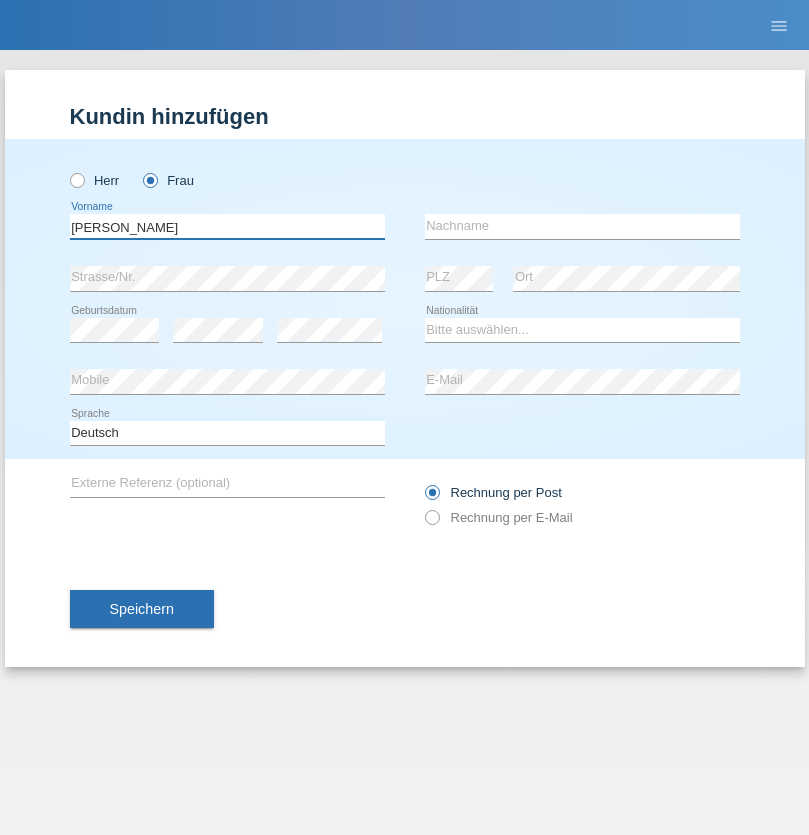 type on "[PERSON_NAME]" 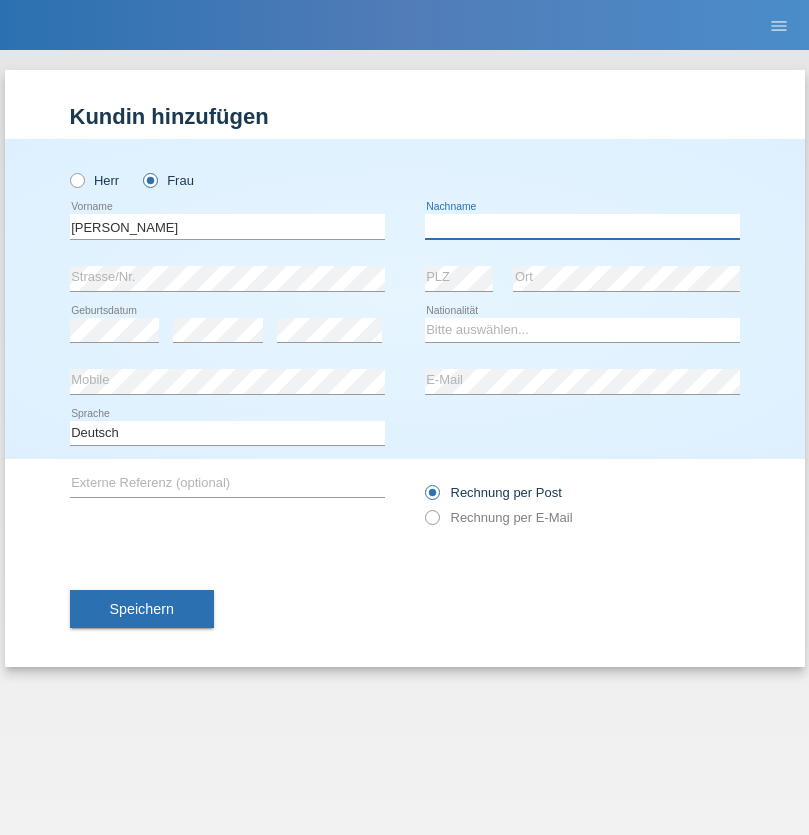 click at bounding box center [582, 226] 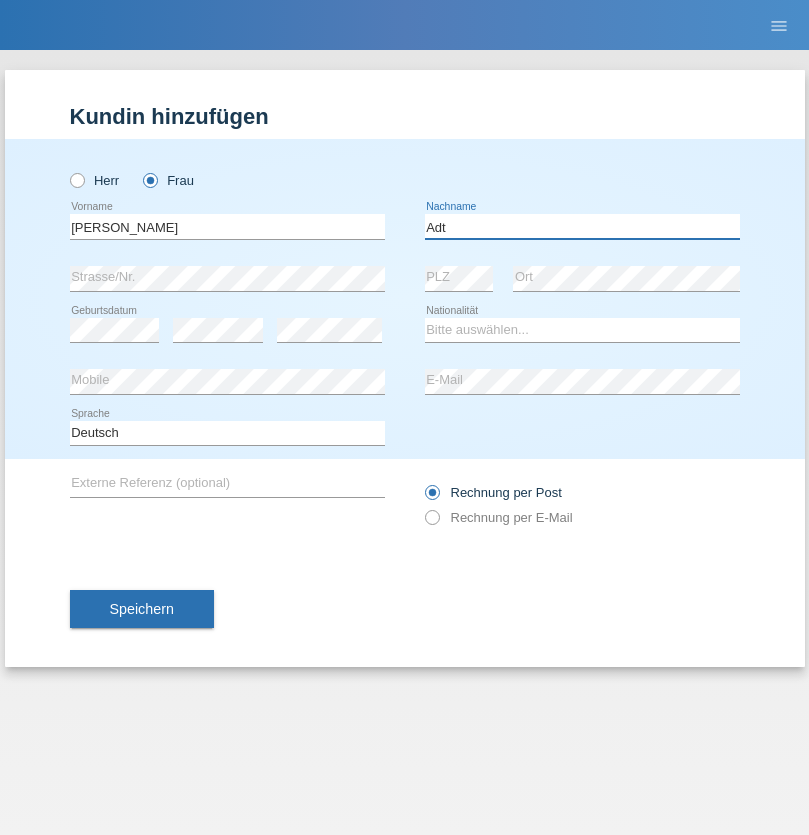 type on "Adt" 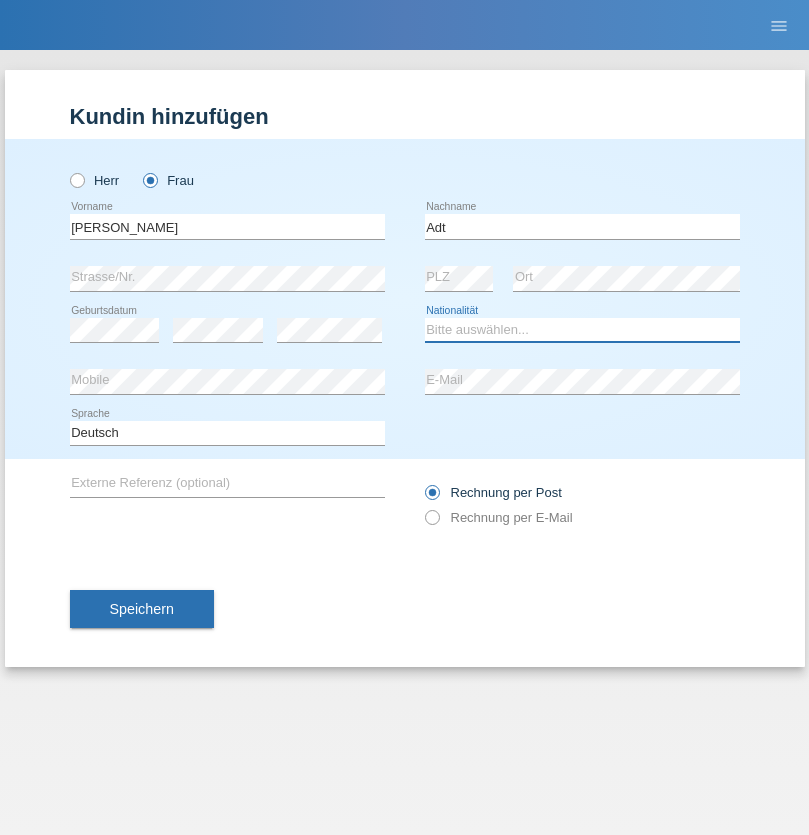 select on "LI" 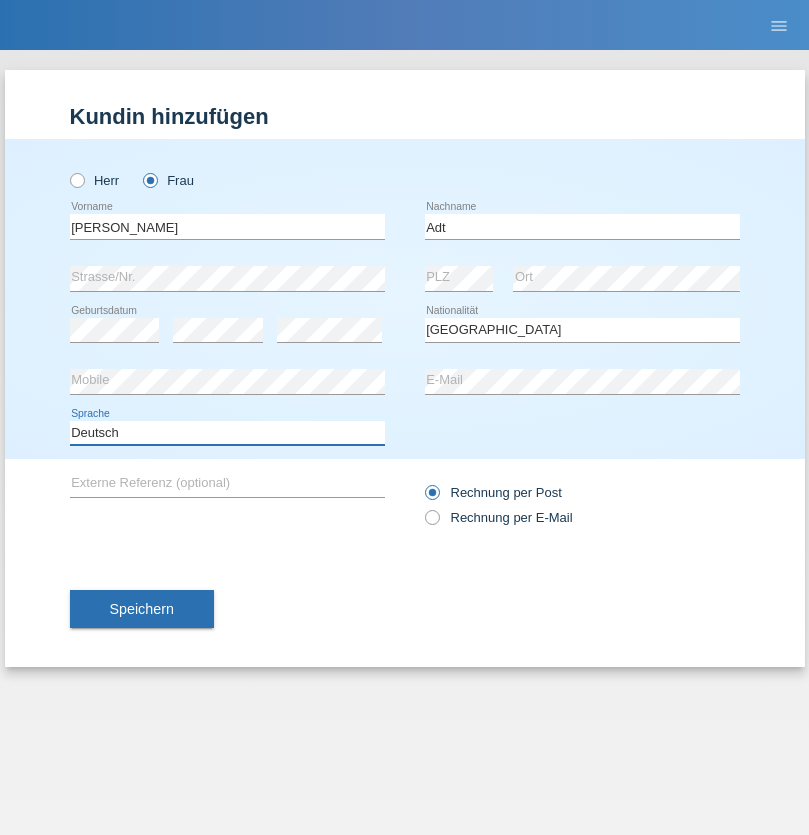select on "en" 